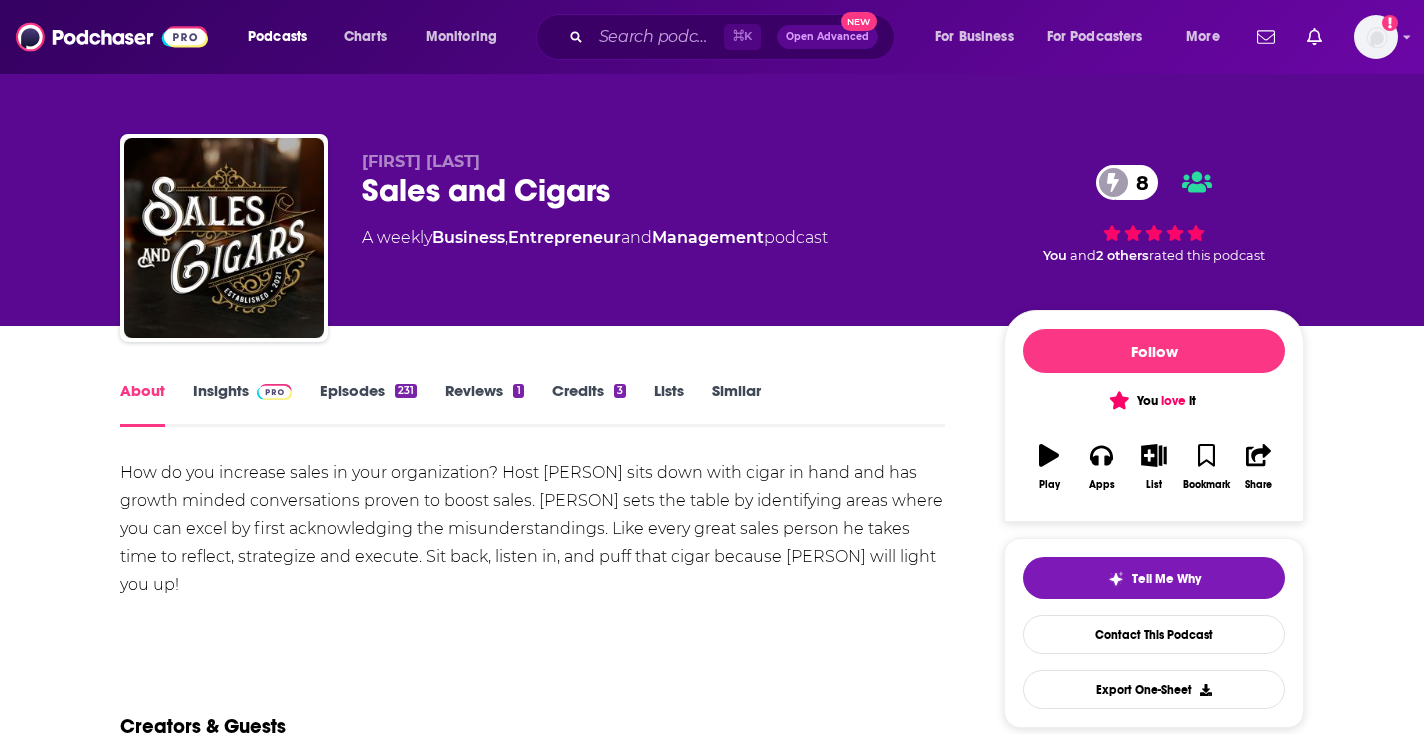 scroll, scrollTop: 0, scrollLeft: 0, axis: both 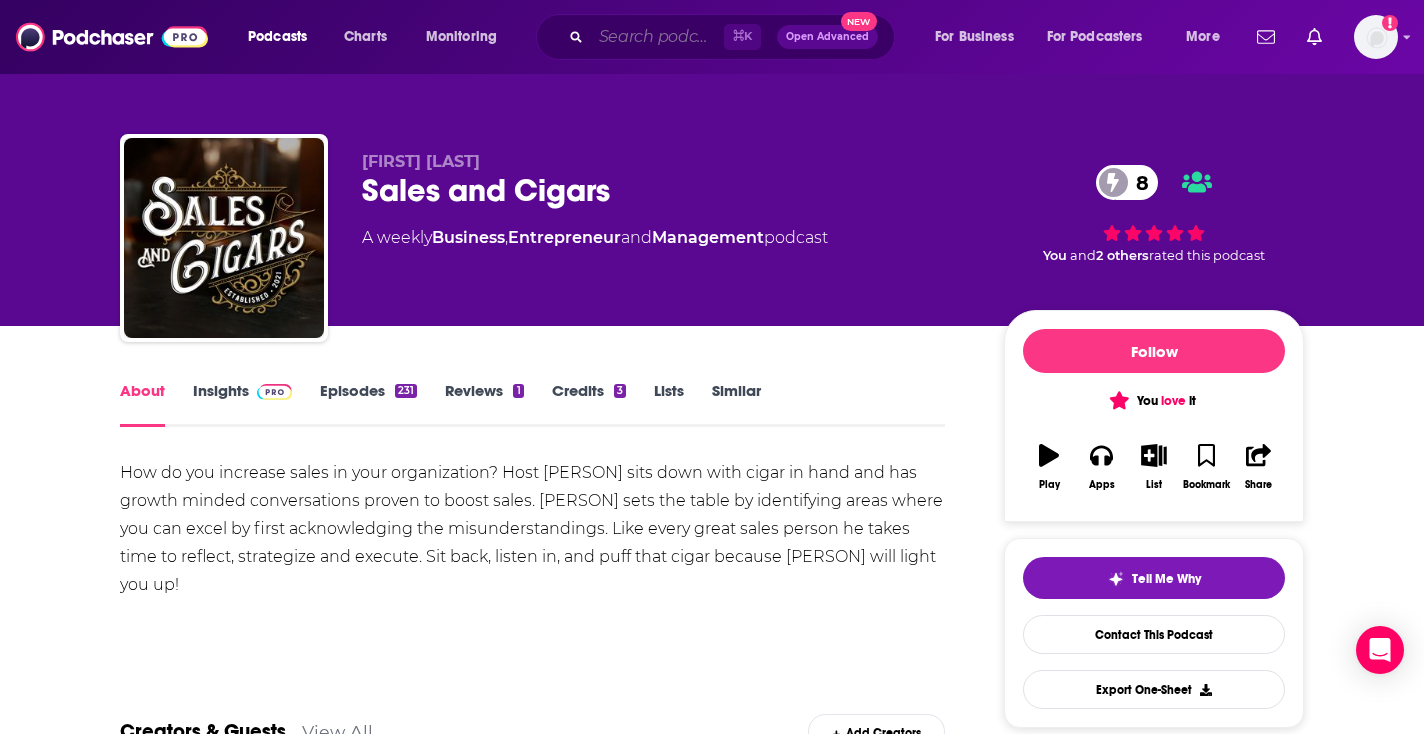 click at bounding box center (657, 37) 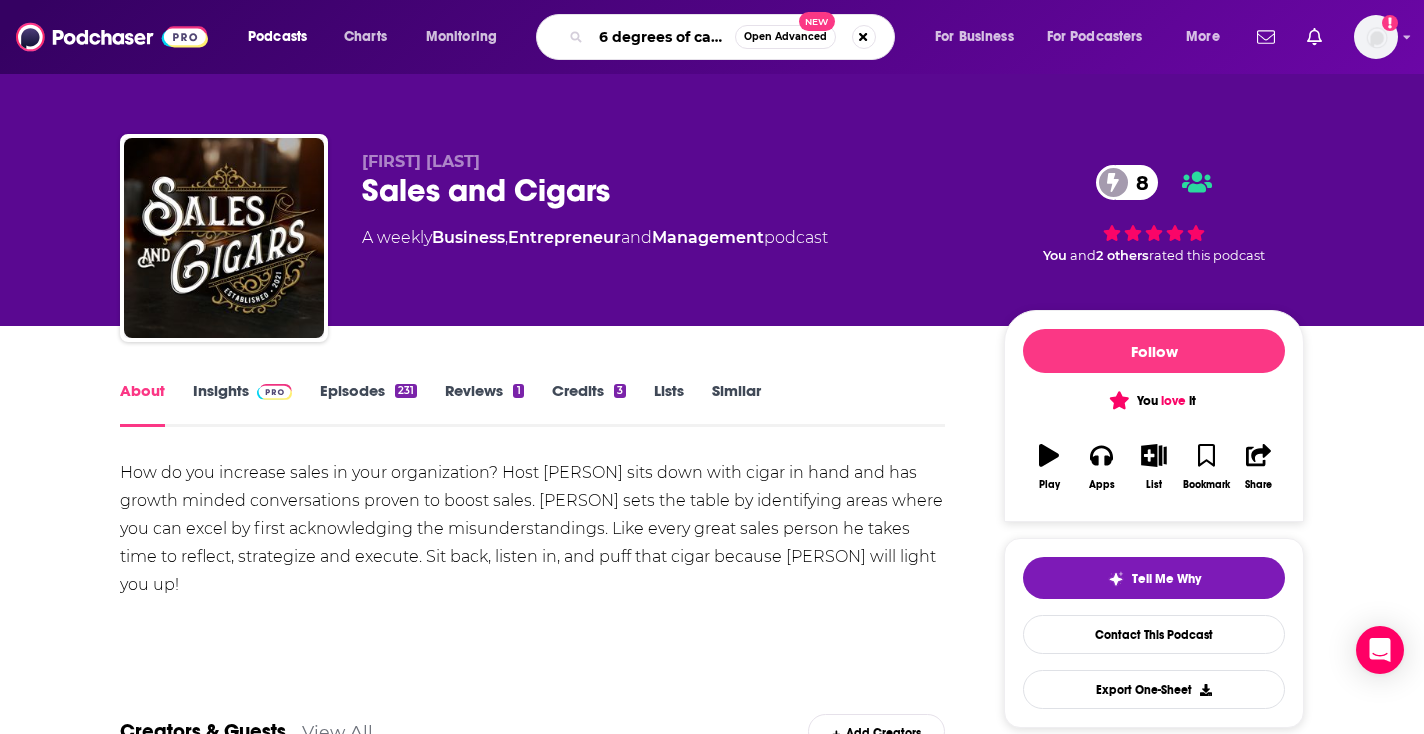 type on "6 degrees of cats" 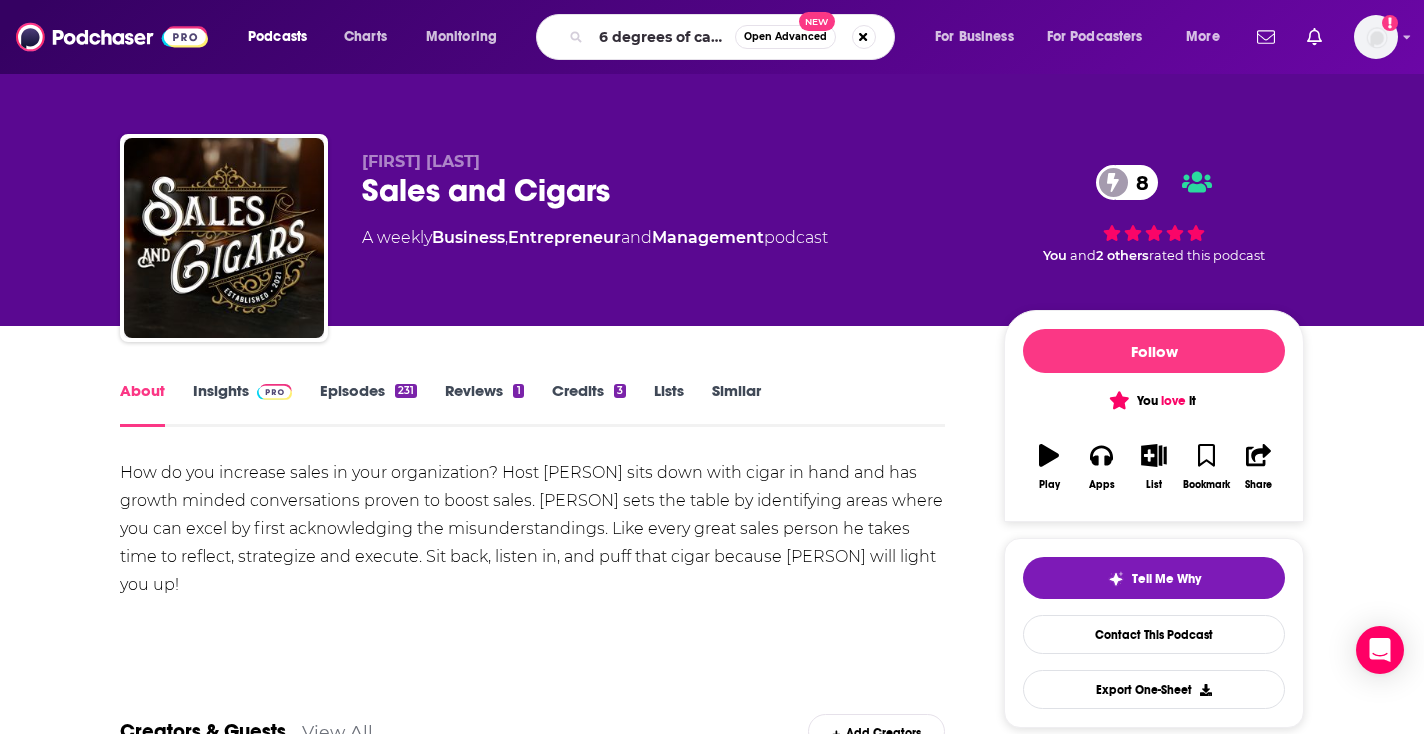click on "Episodes 231" at bounding box center [368, 404] 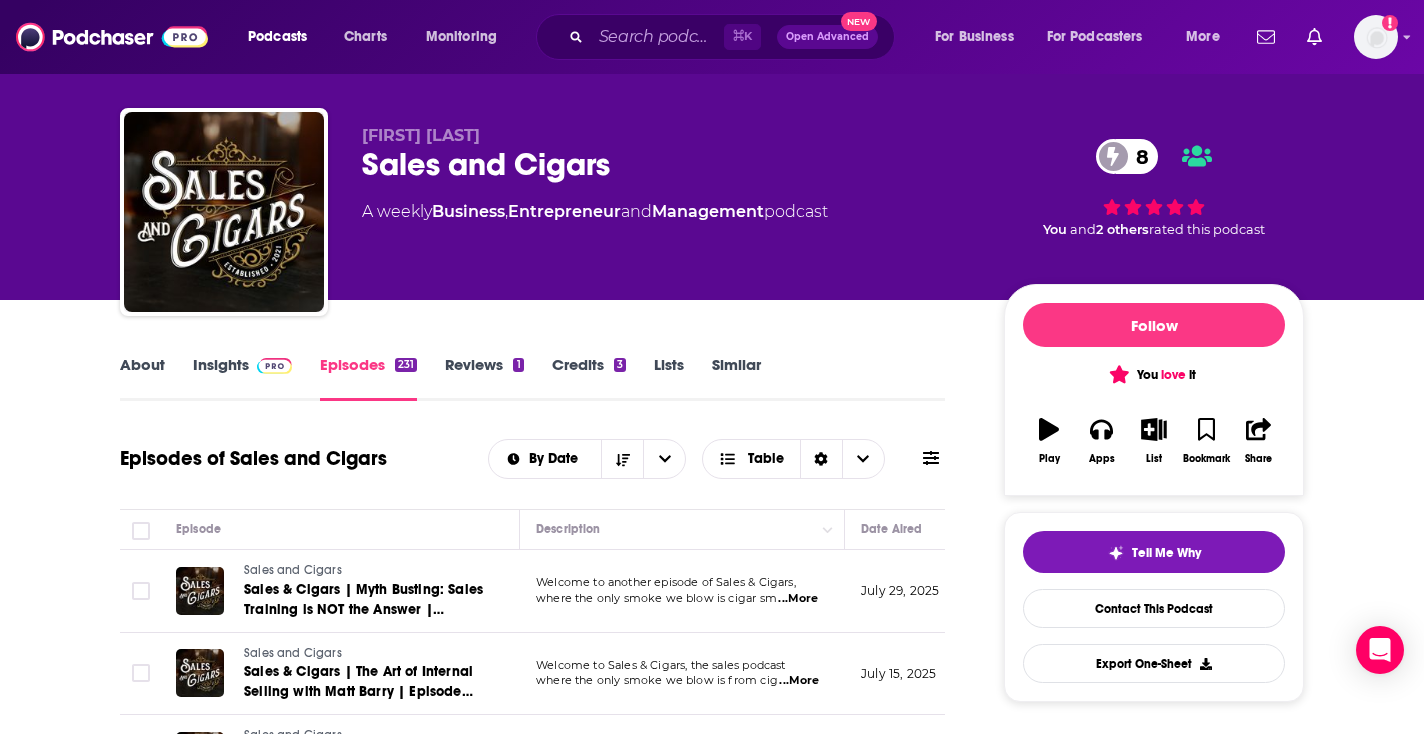 scroll, scrollTop: 28, scrollLeft: 0, axis: vertical 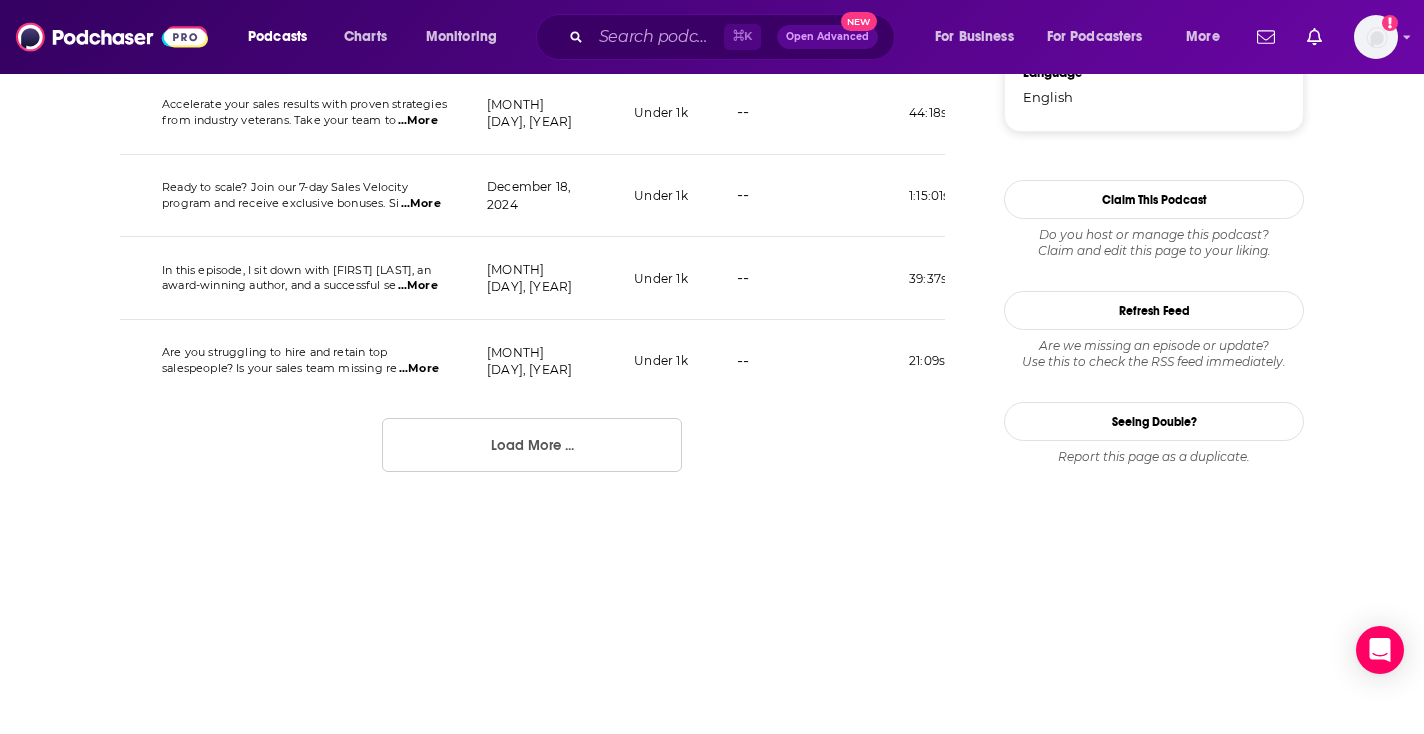 click on "Load More ..." at bounding box center [532, 445] 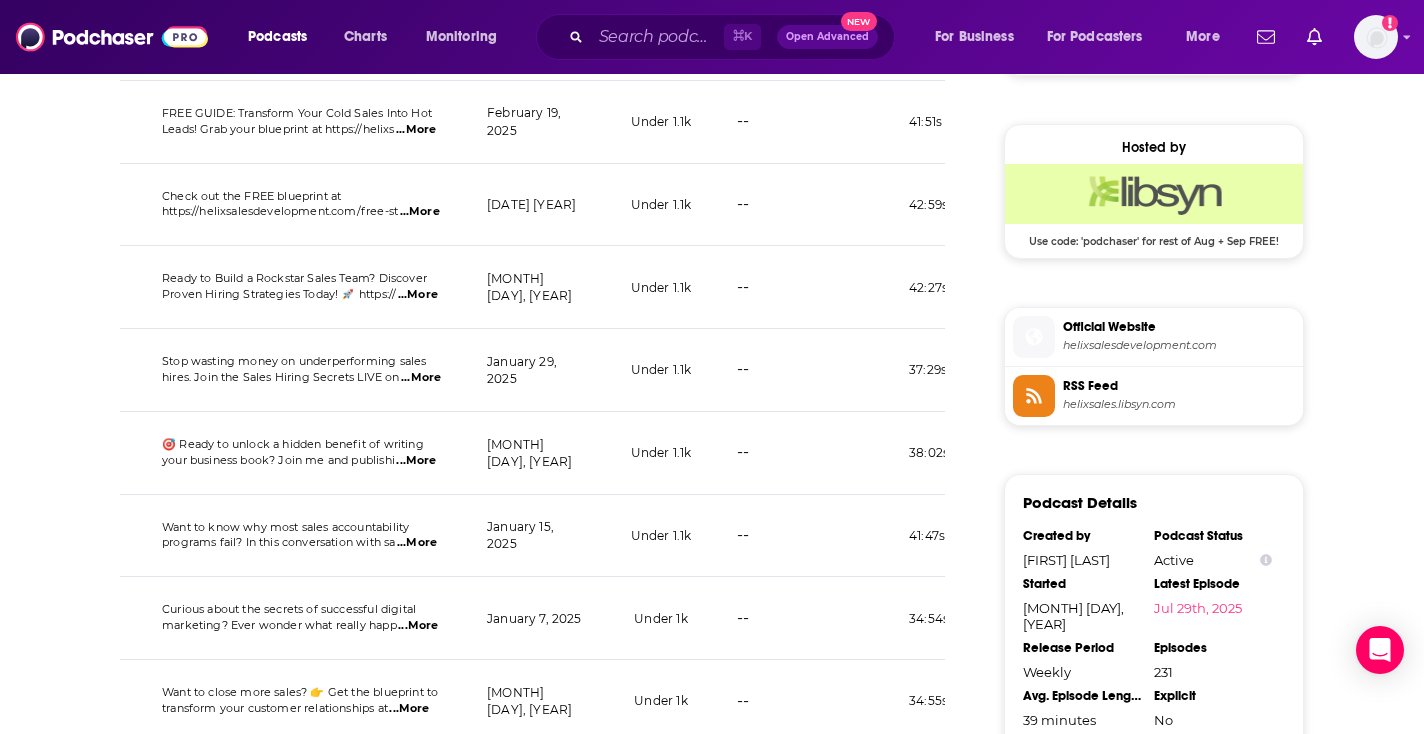 scroll, scrollTop: 1572, scrollLeft: 0, axis: vertical 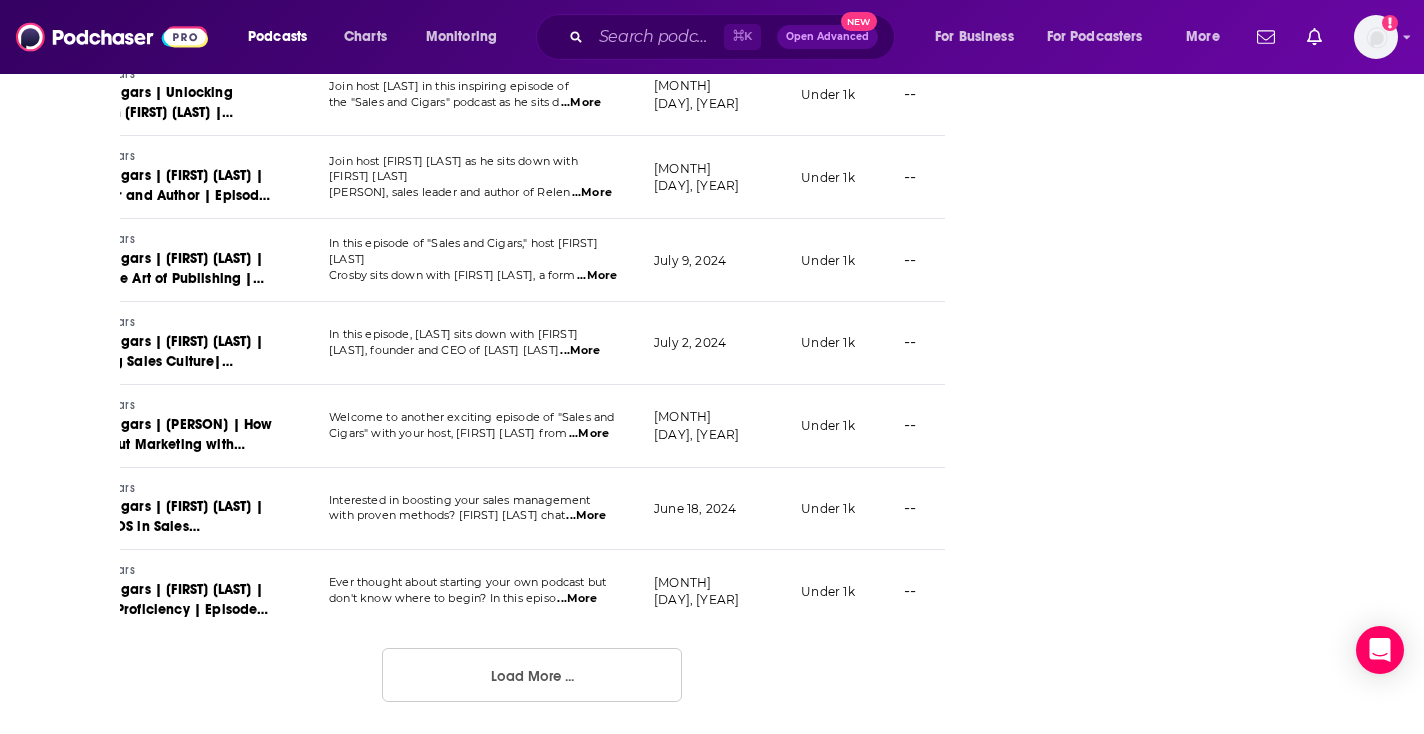 click on "Load More ..." at bounding box center (532, 675) 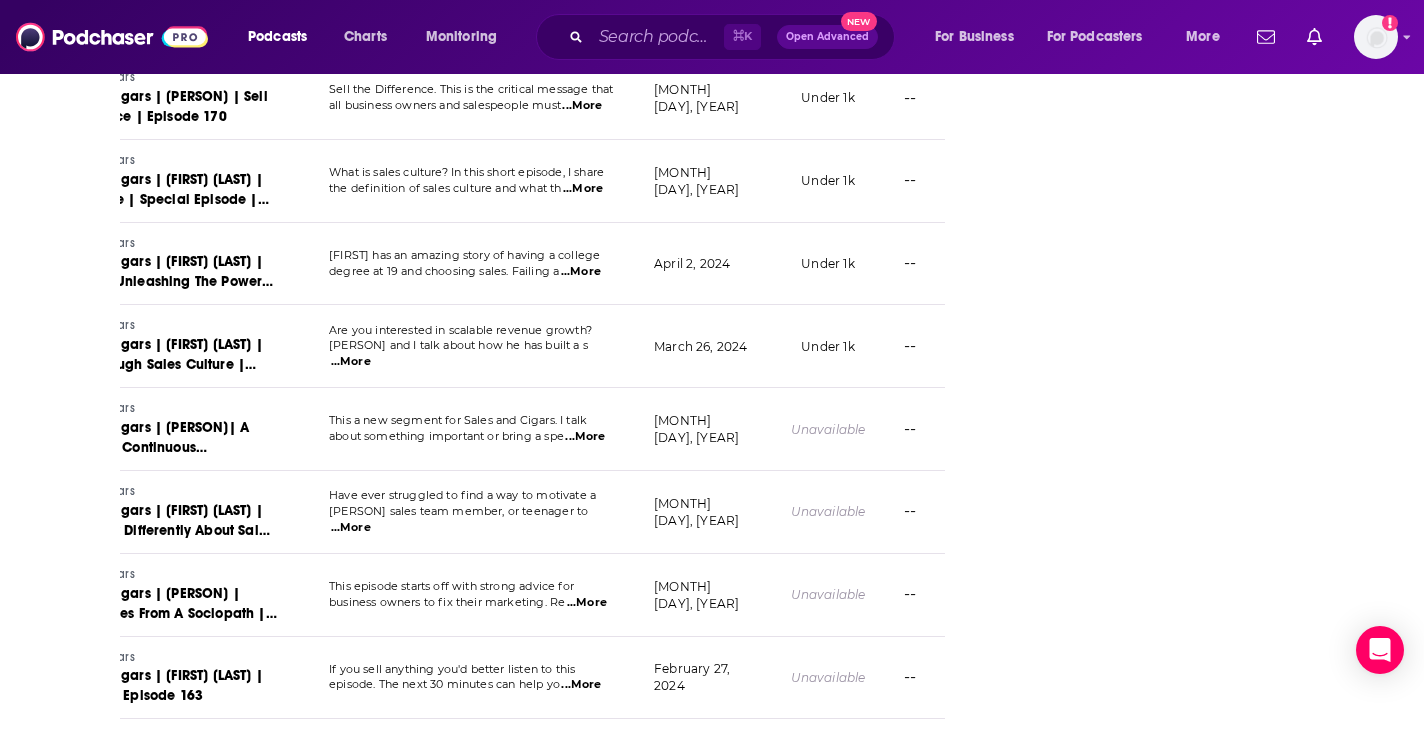 scroll, scrollTop: 5215, scrollLeft: 0, axis: vertical 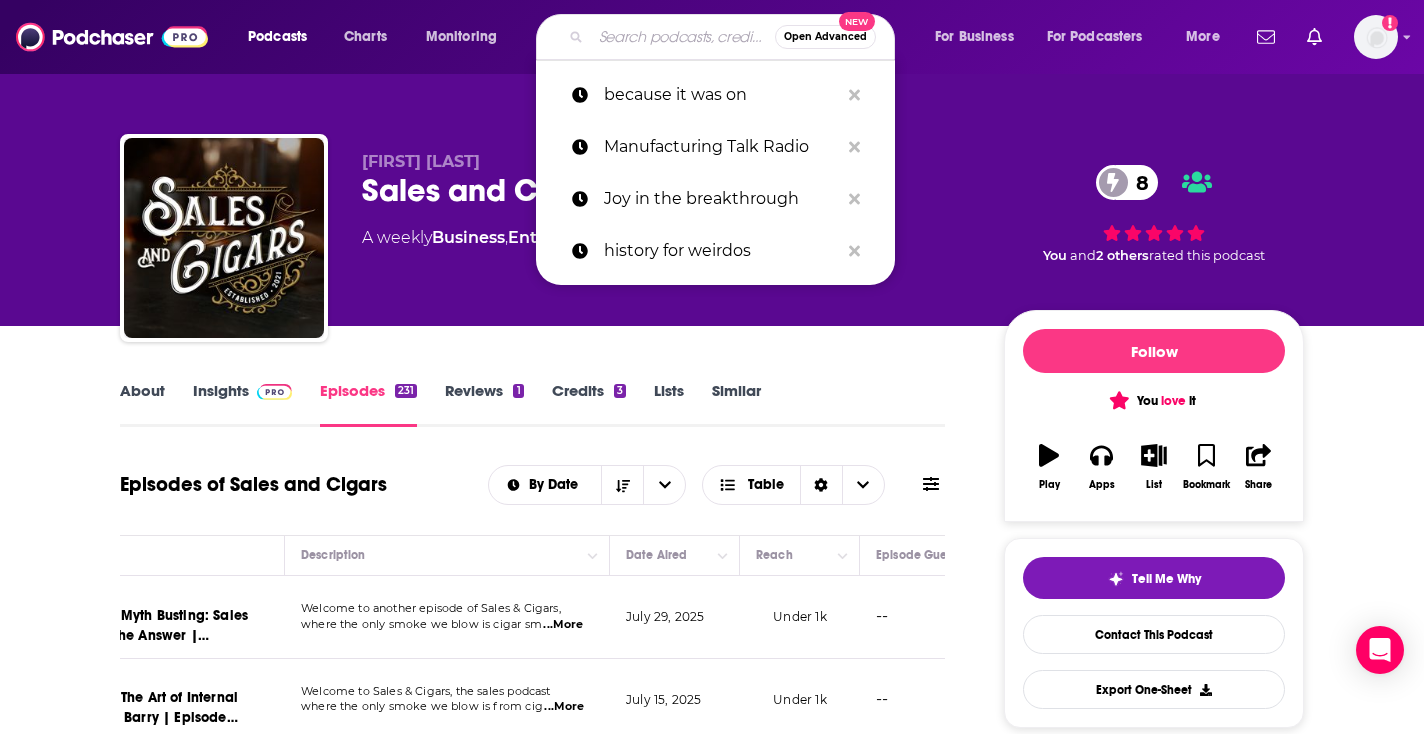 click at bounding box center [683, 37] 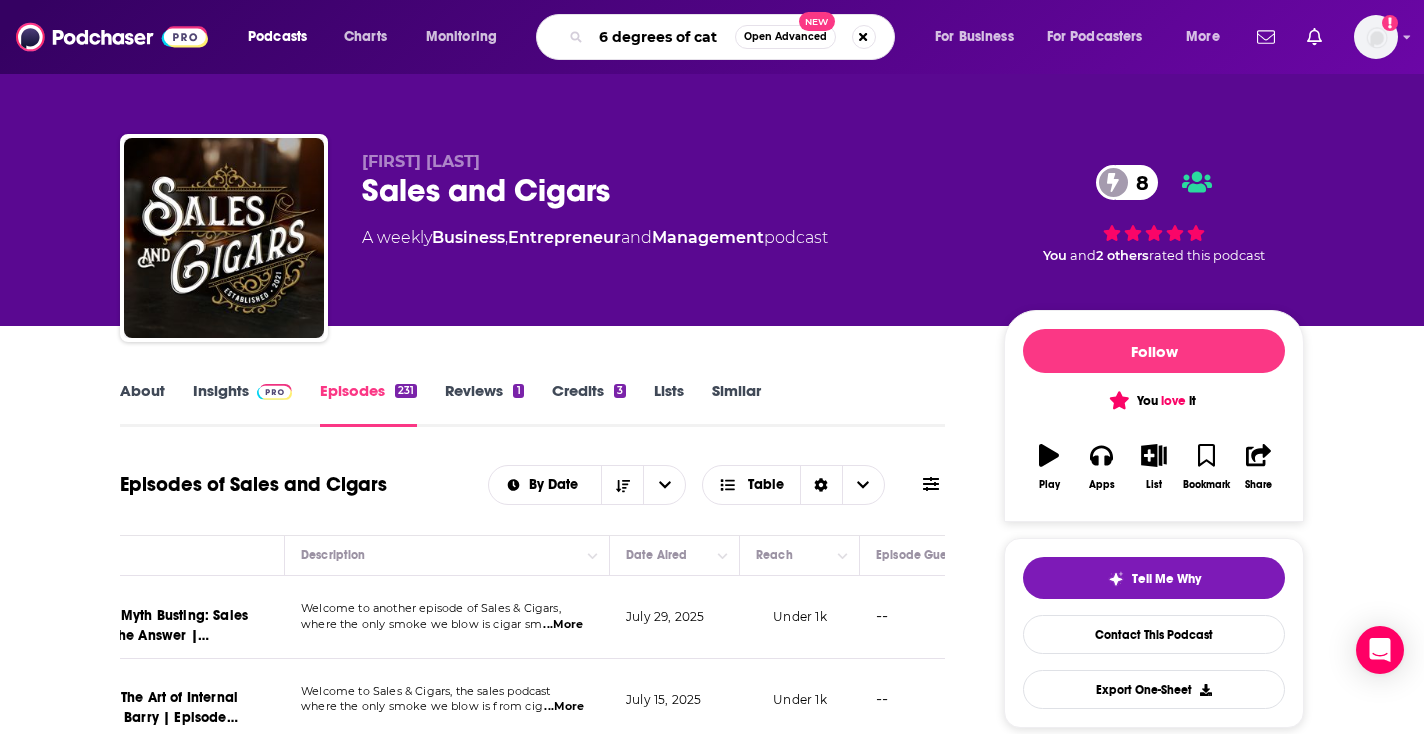 type on "6 degrees of cats" 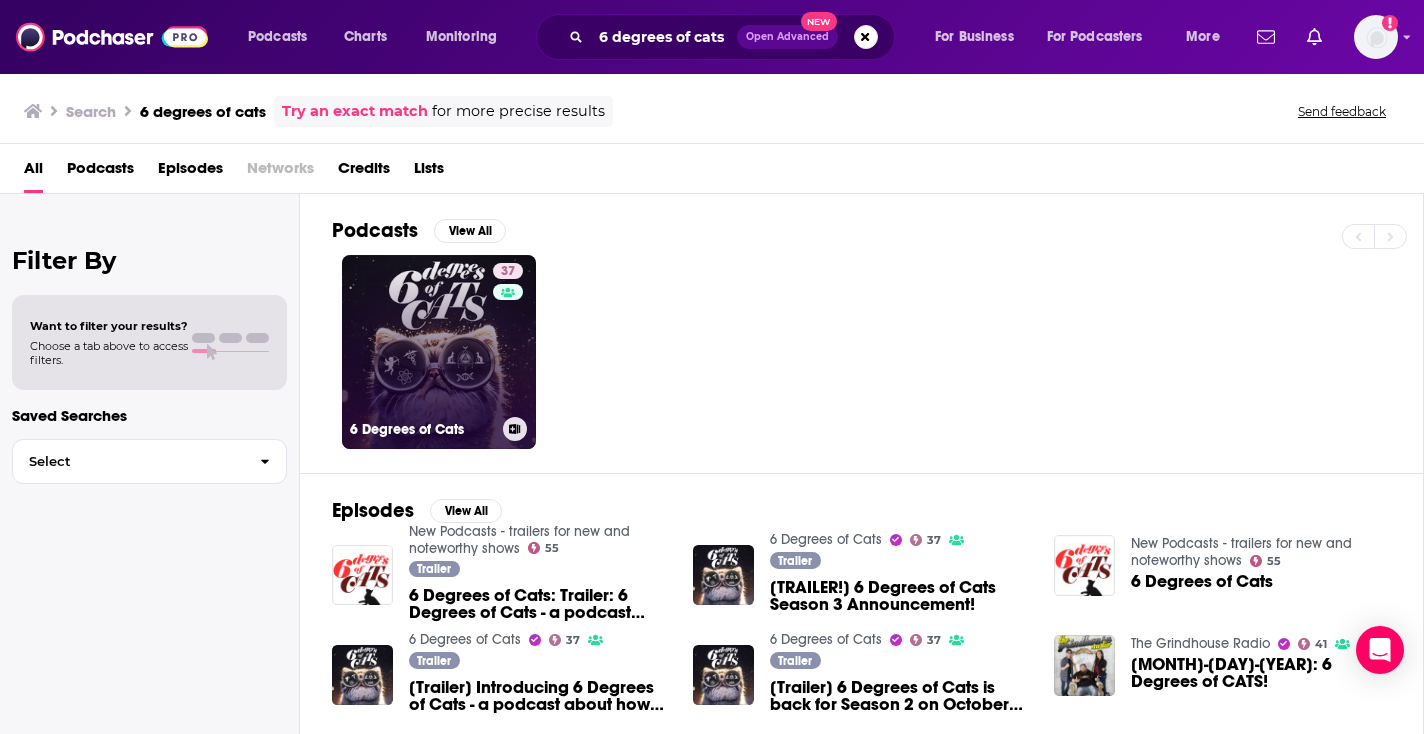 click on "37 6 Degrees of Cats" at bounding box center [439, 352] 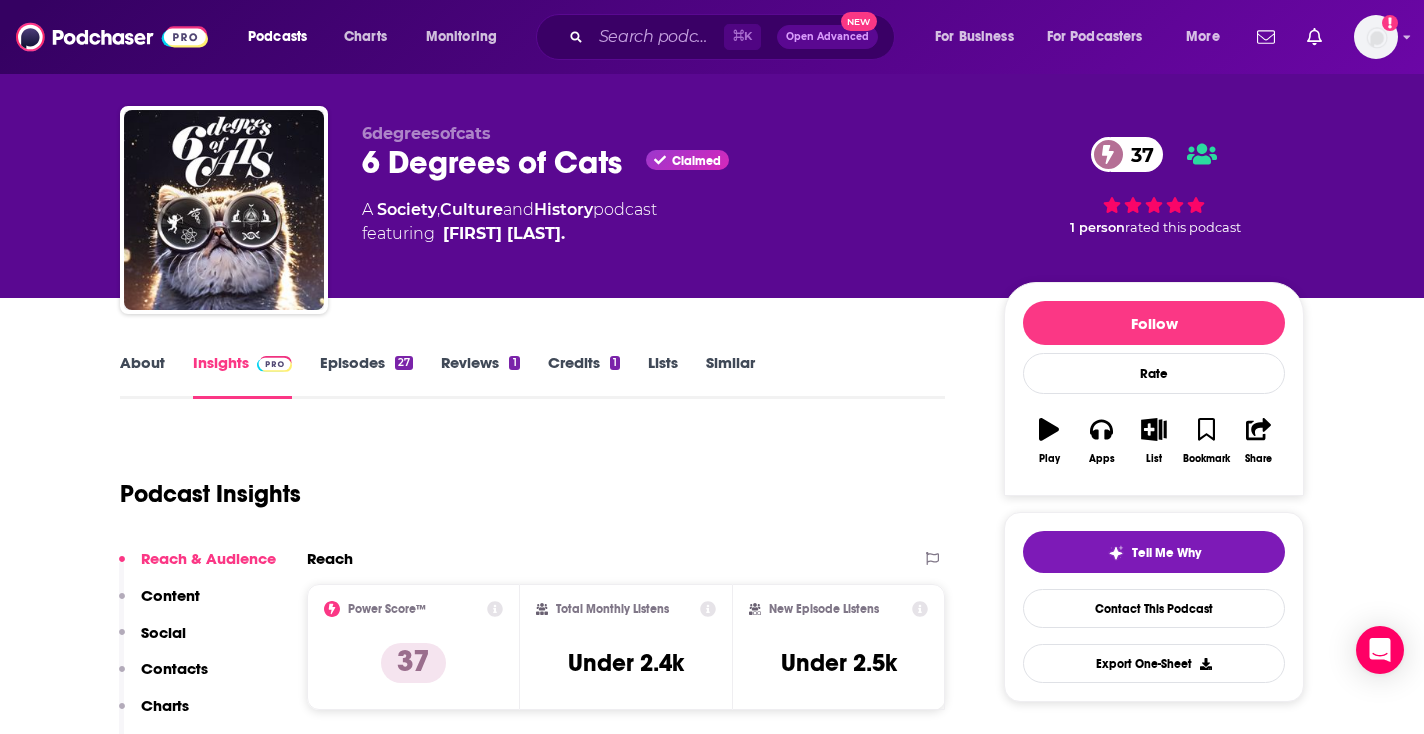 scroll, scrollTop: 0, scrollLeft: 0, axis: both 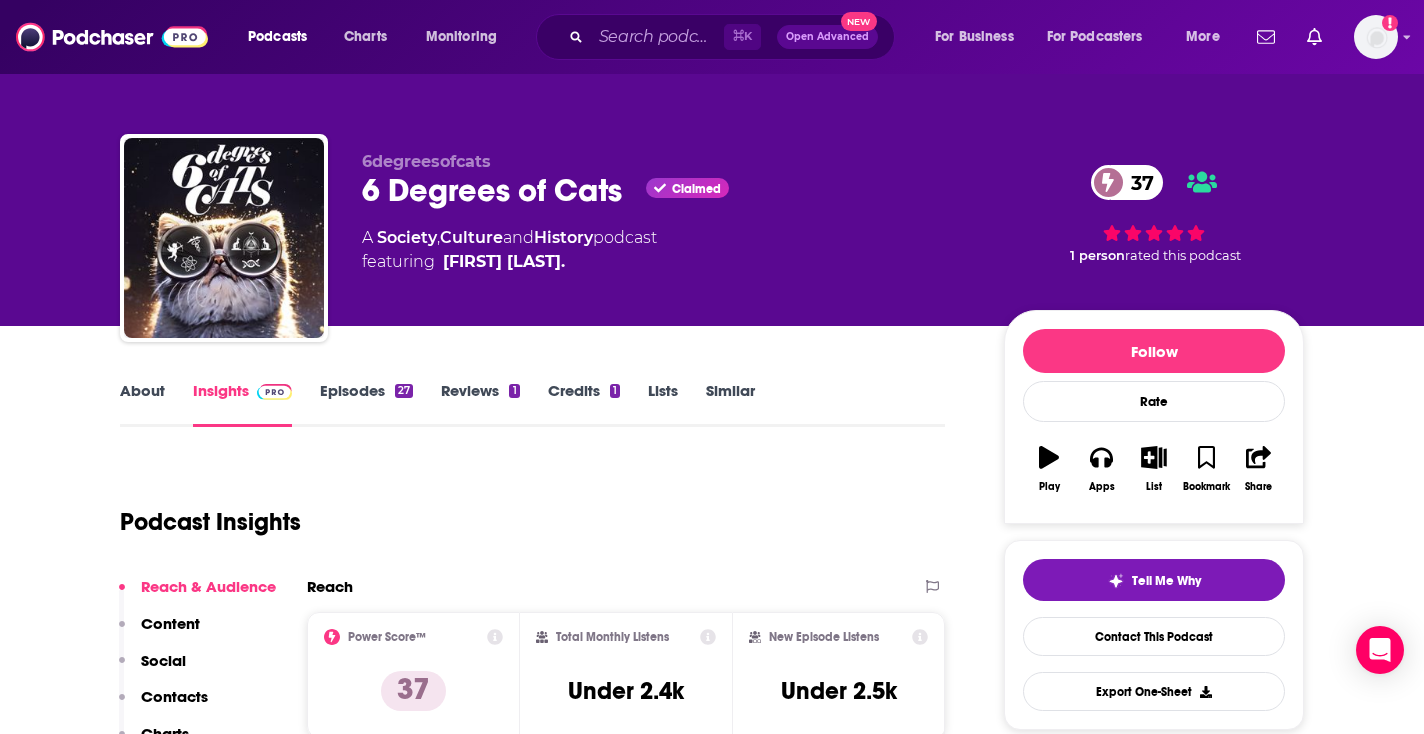 click on "About Insights Episodes 27 Reviews 1 Credits 1 Lists Similar" at bounding box center [532, 402] 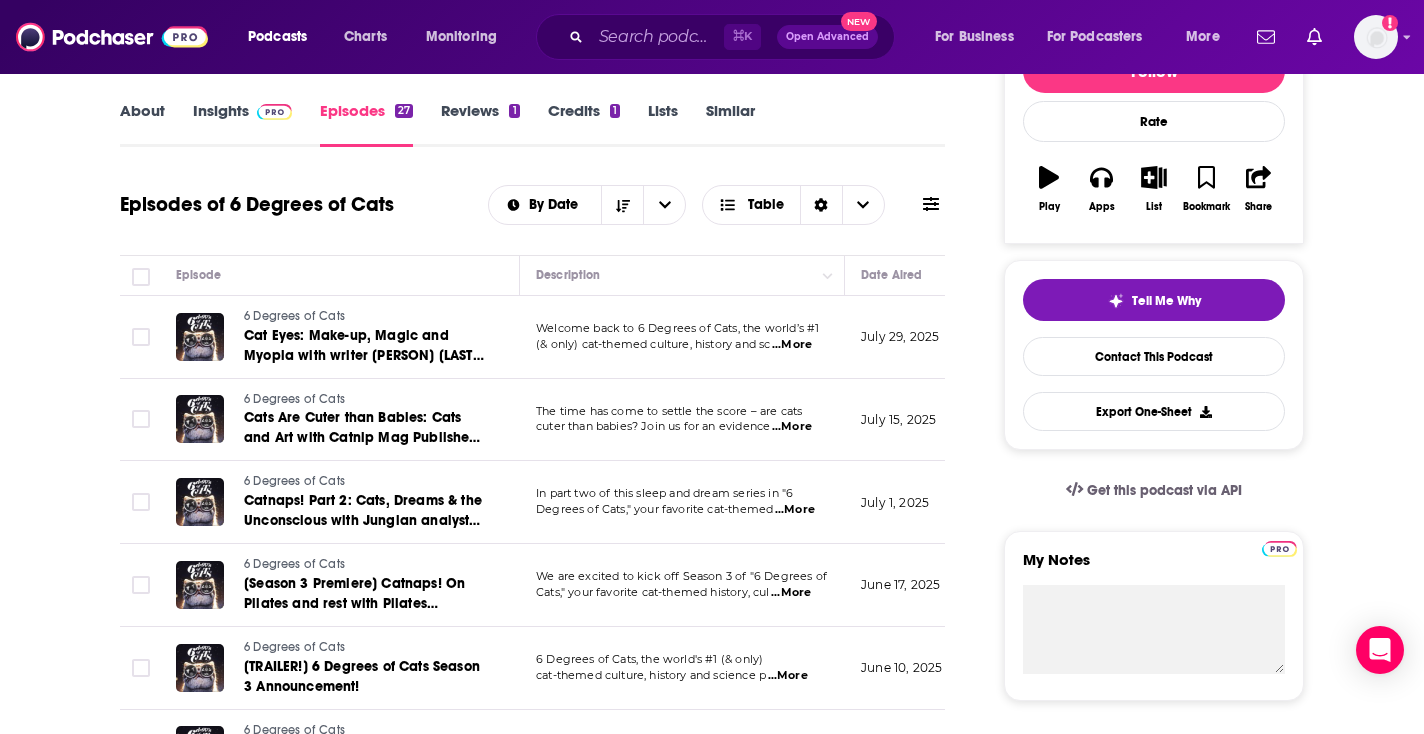 scroll, scrollTop: 286, scrollLeft: 0, axis: vertical 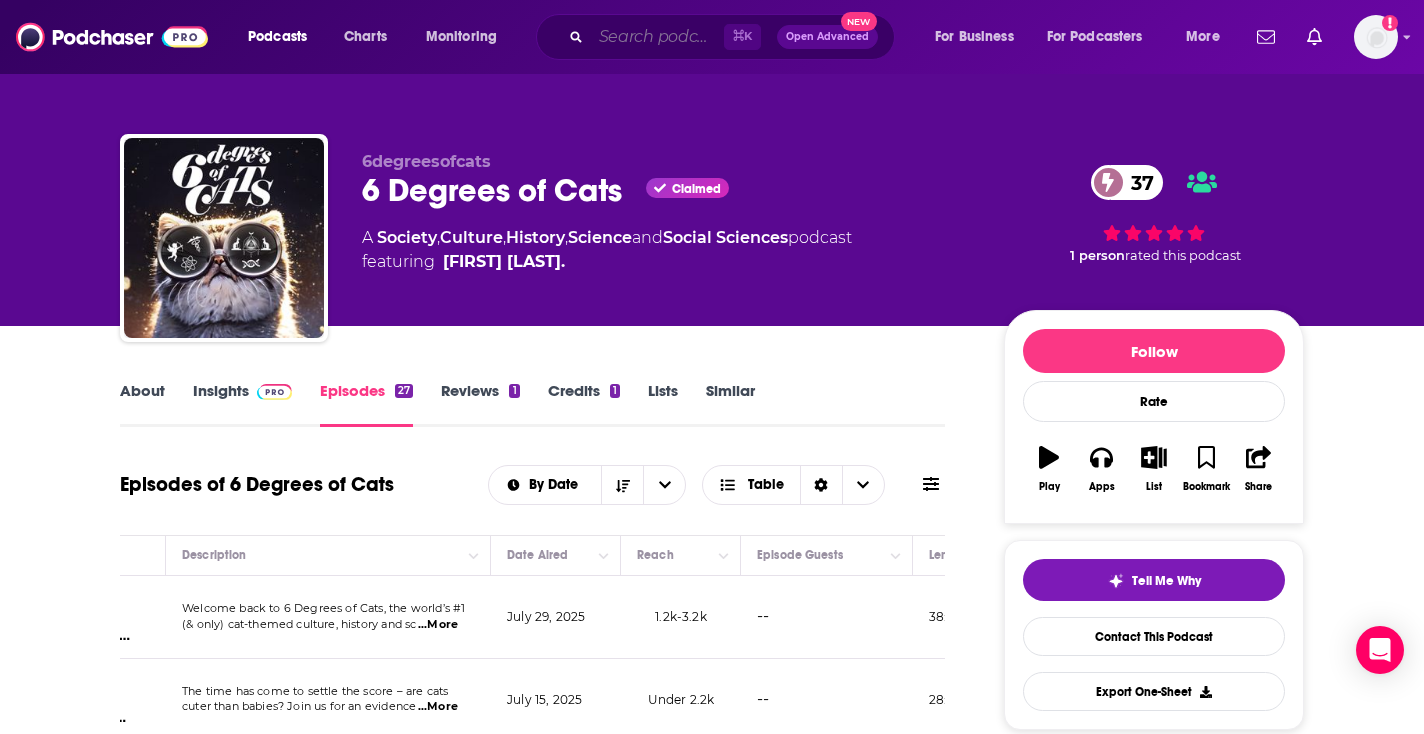 click at bounding box center [657, 37] 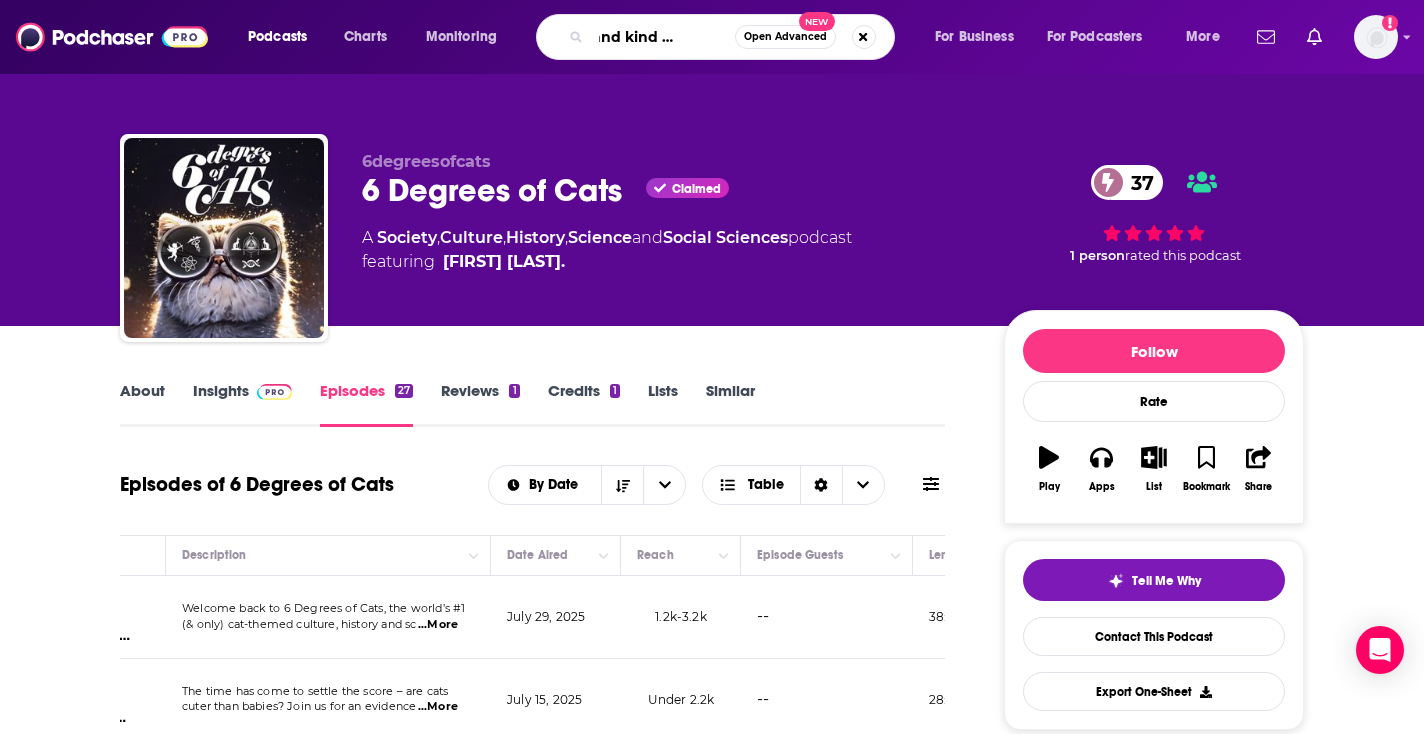 type on "dead and kind of famous" 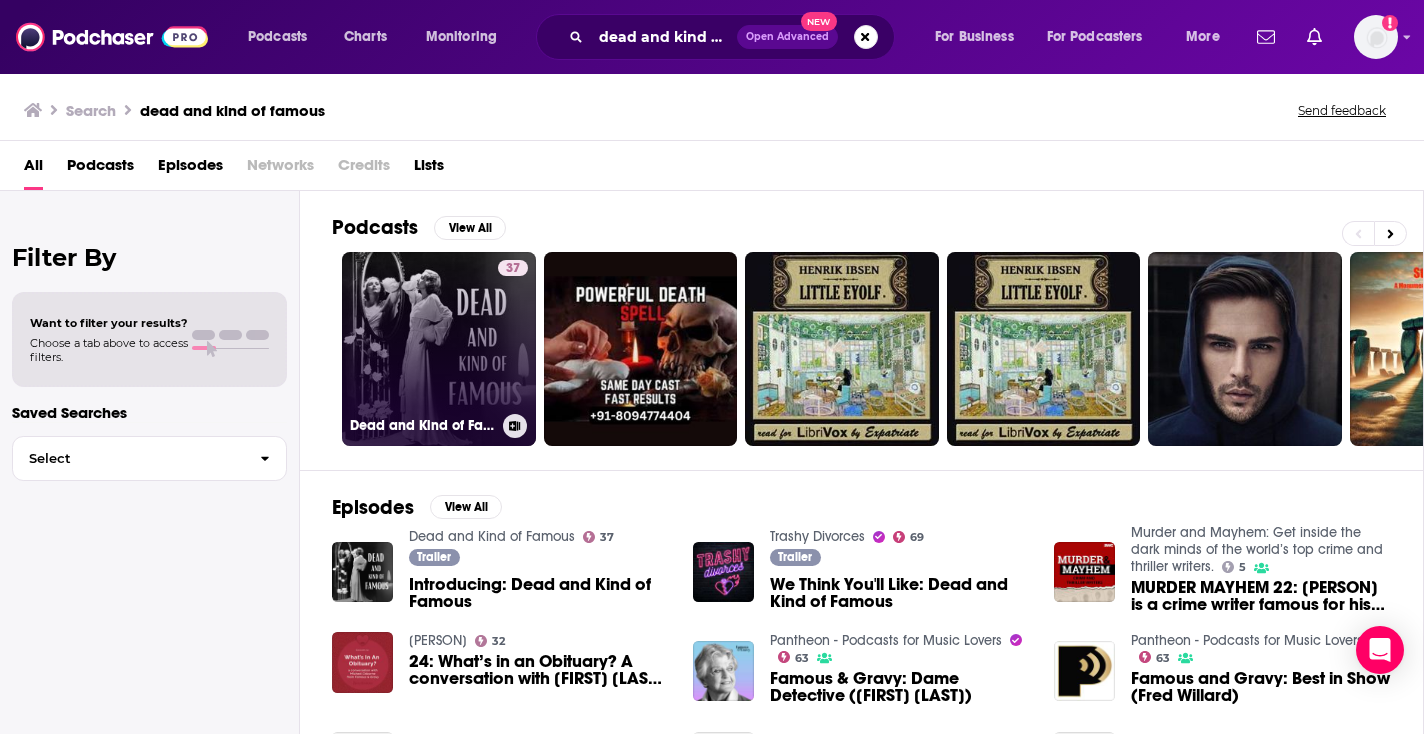 click on "37 Dead and Kind of Famous" at bounding box center (439, 349) 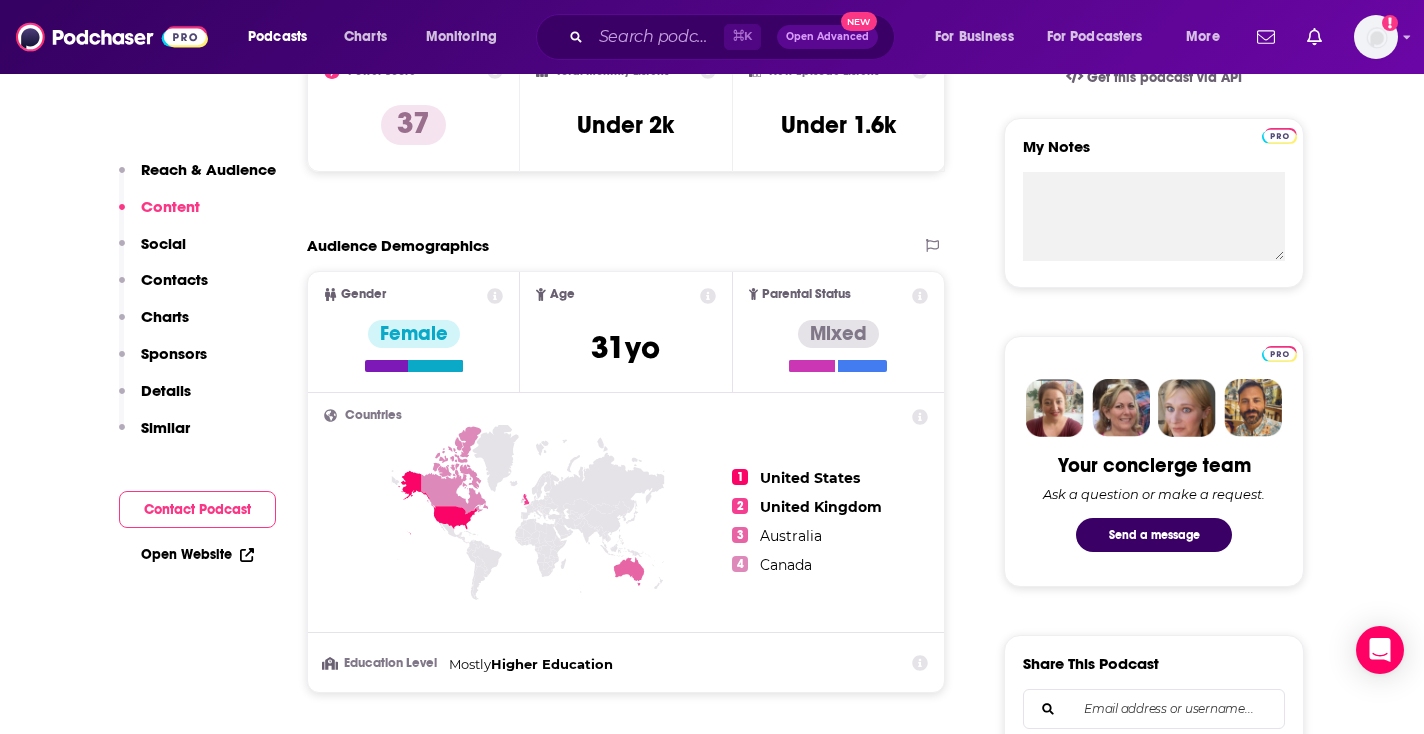 scroll, scrollTop: 0, scrollLeft: 0, axis: both 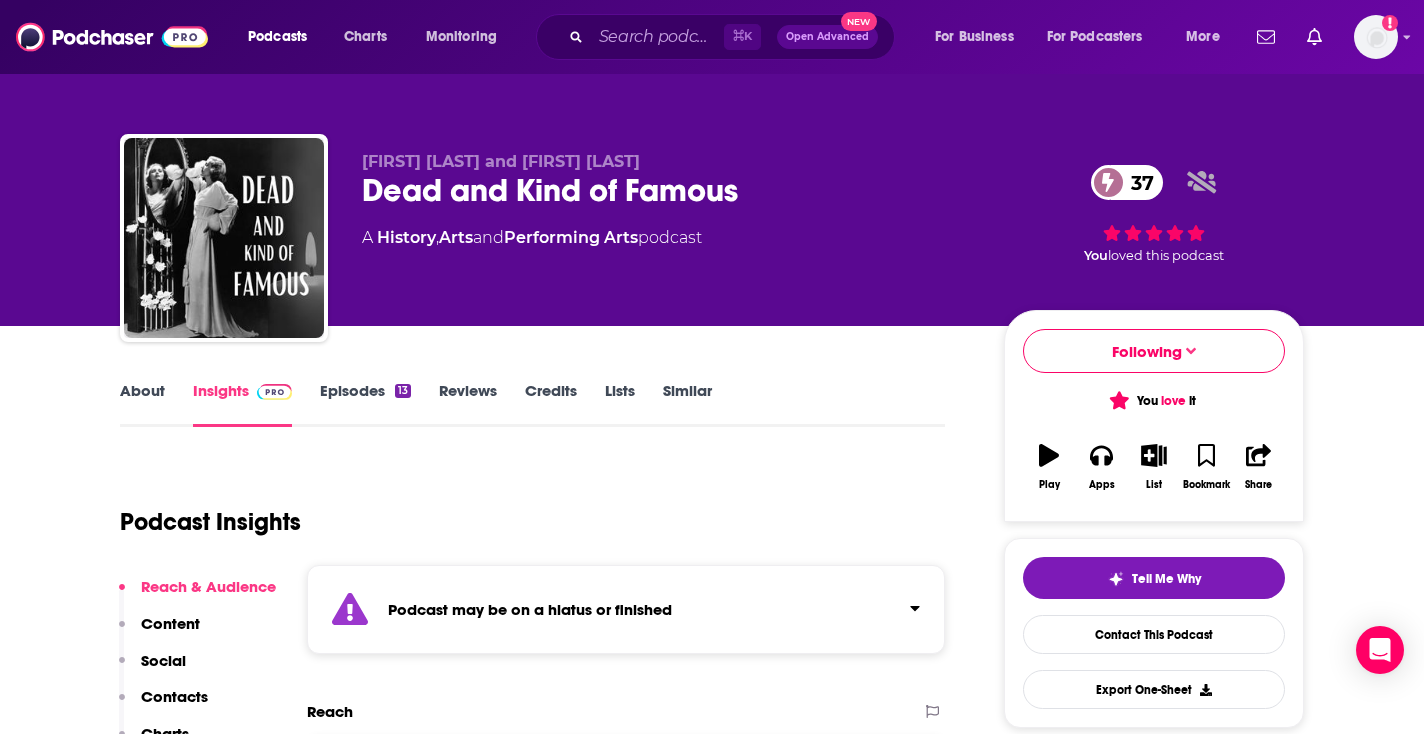 click on "Episodes 13" at bounding box center [365, 404] 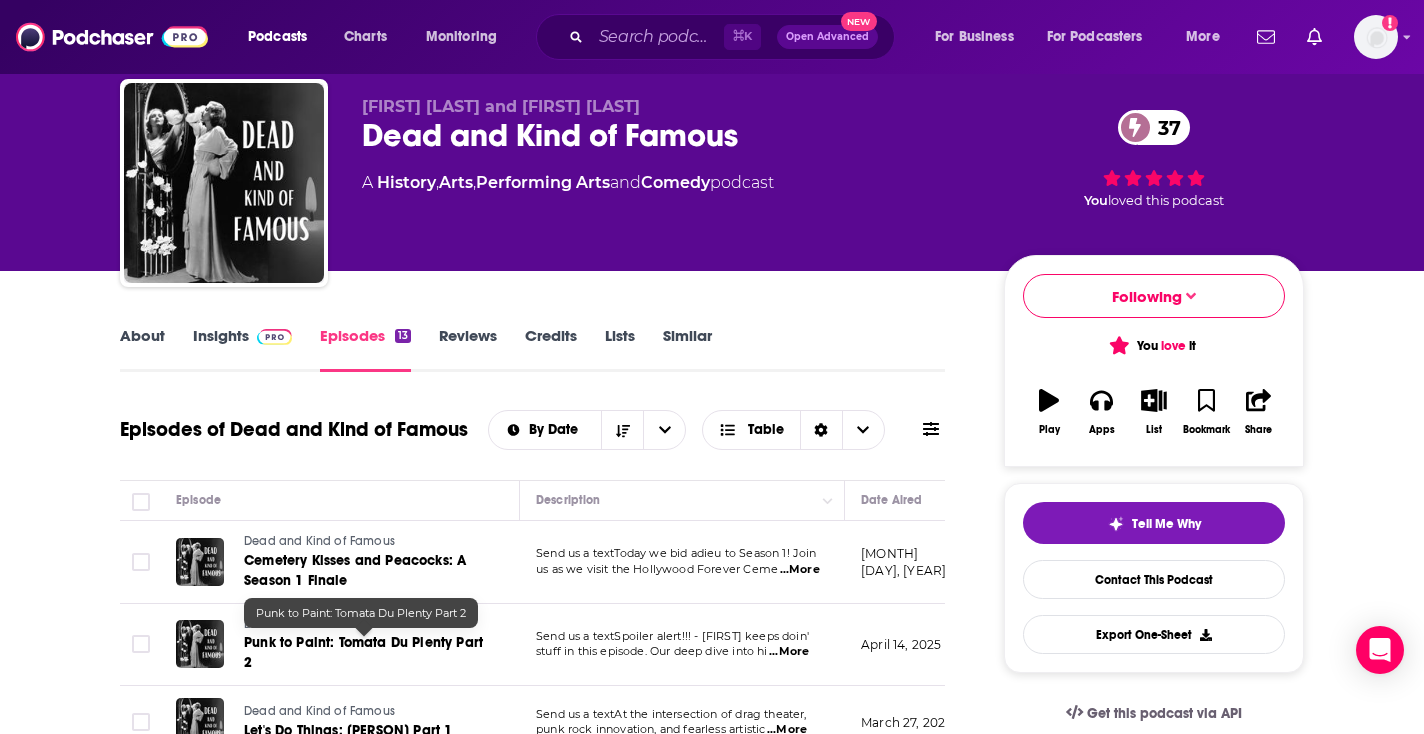 scroll, scrollTop: 279, scrollLeft: 0, axis: vertical 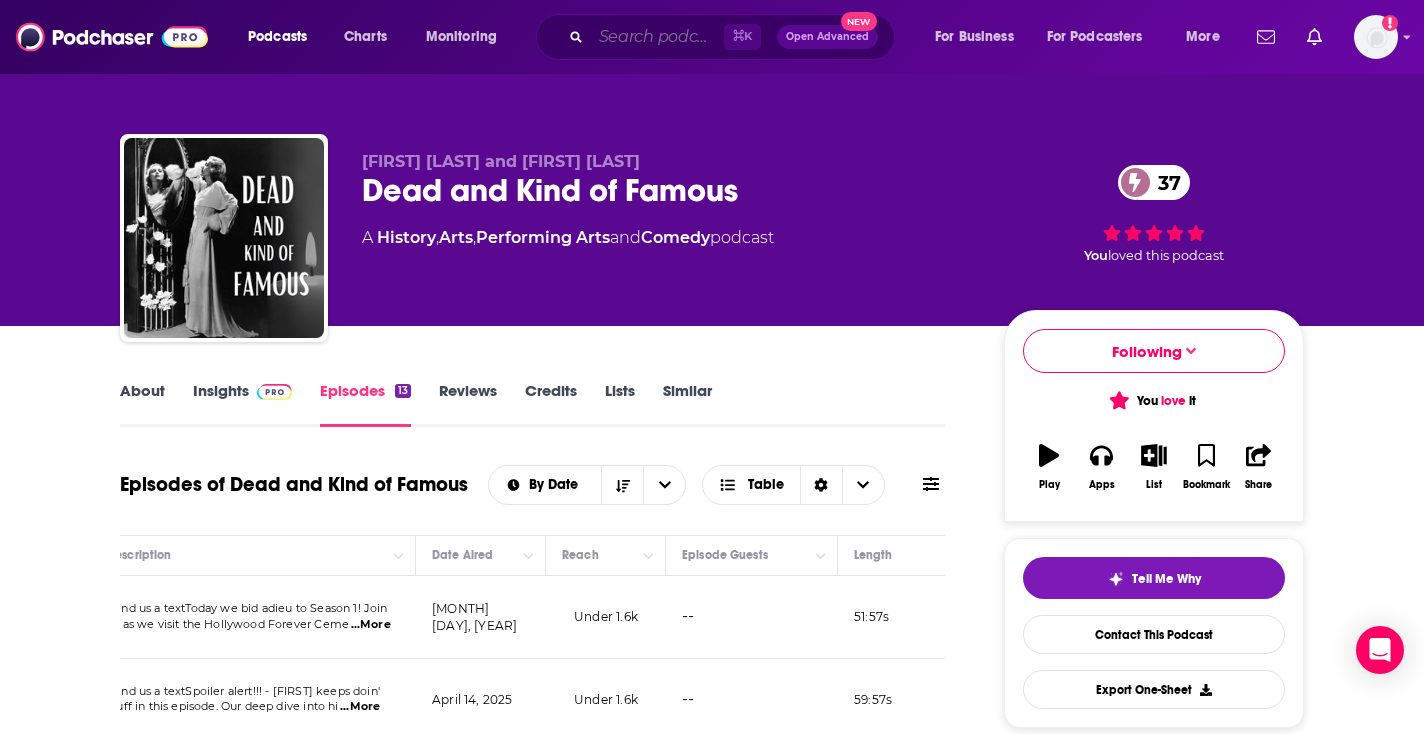 click at bounding box center (657, 37) 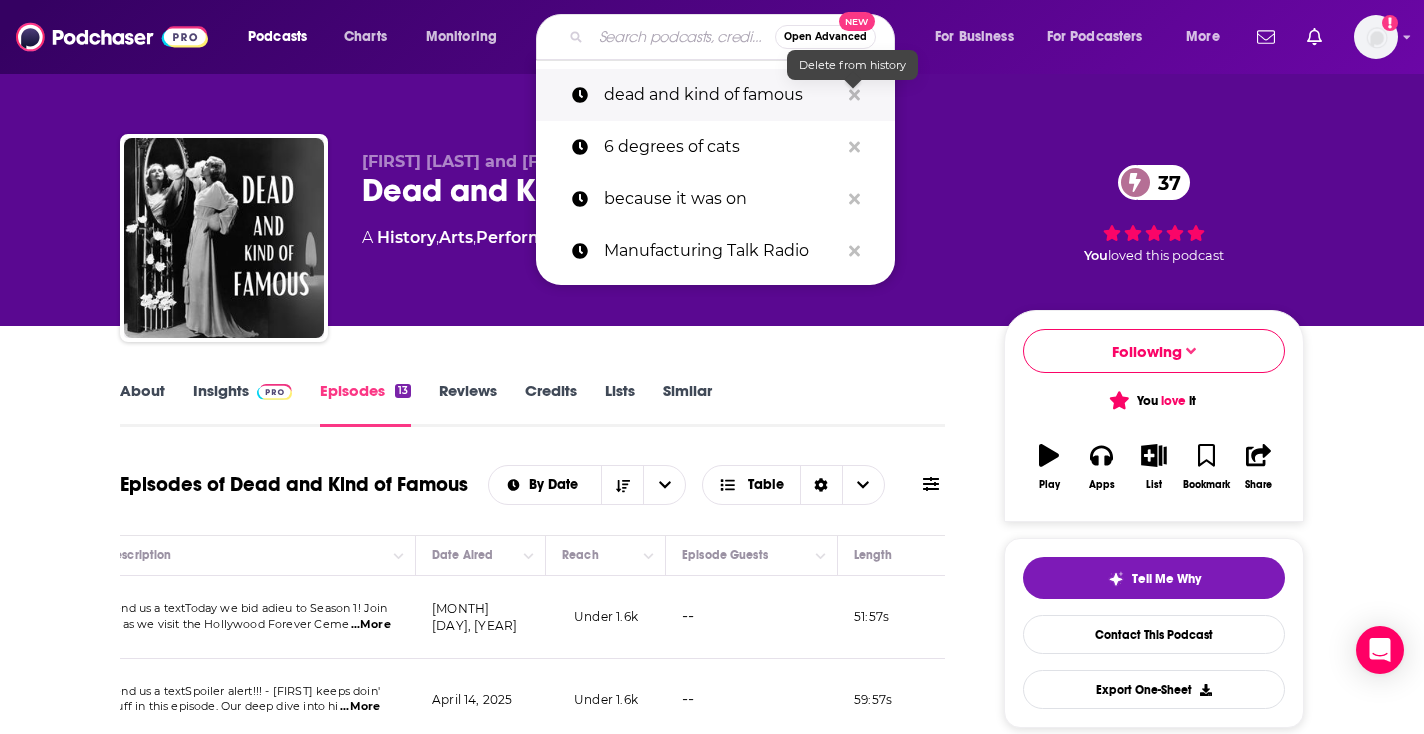 click 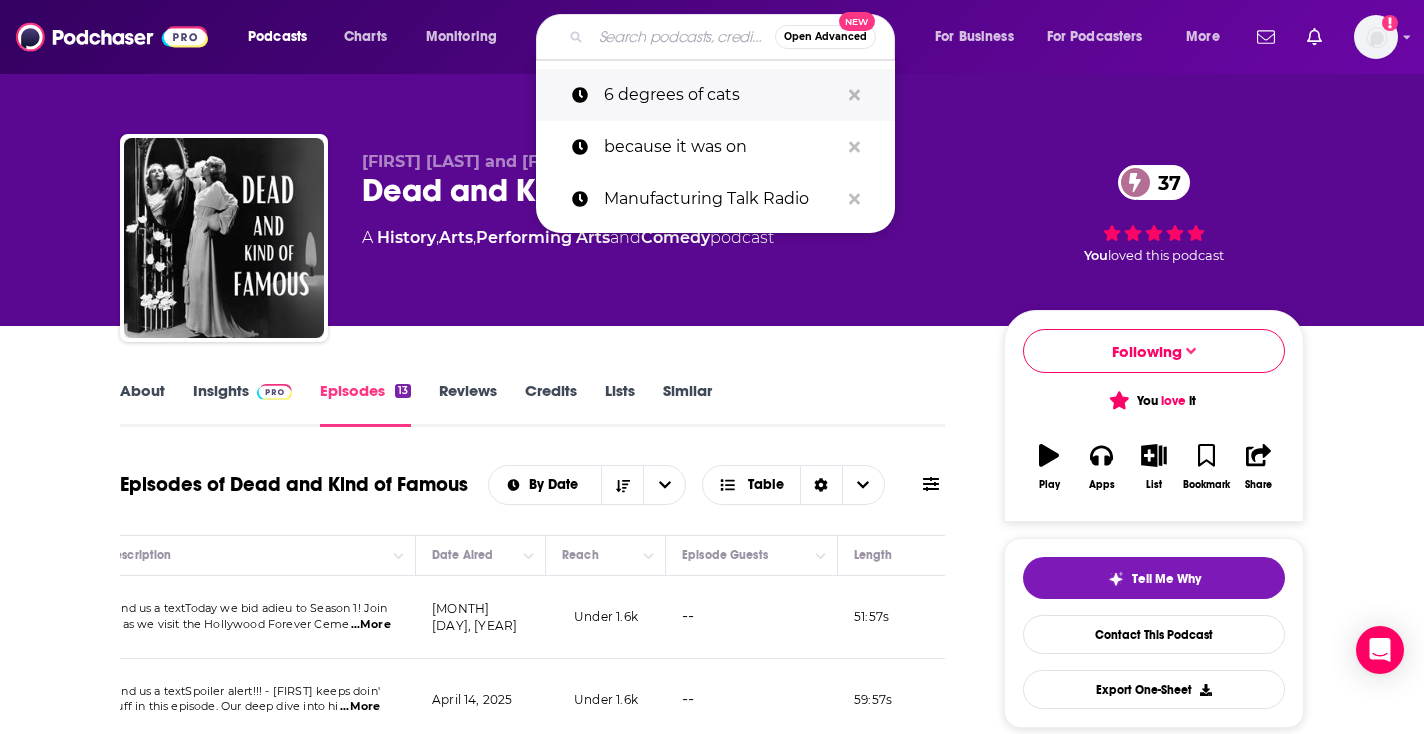 click on "6 degrees of cats" at bounding box center [721, 95] 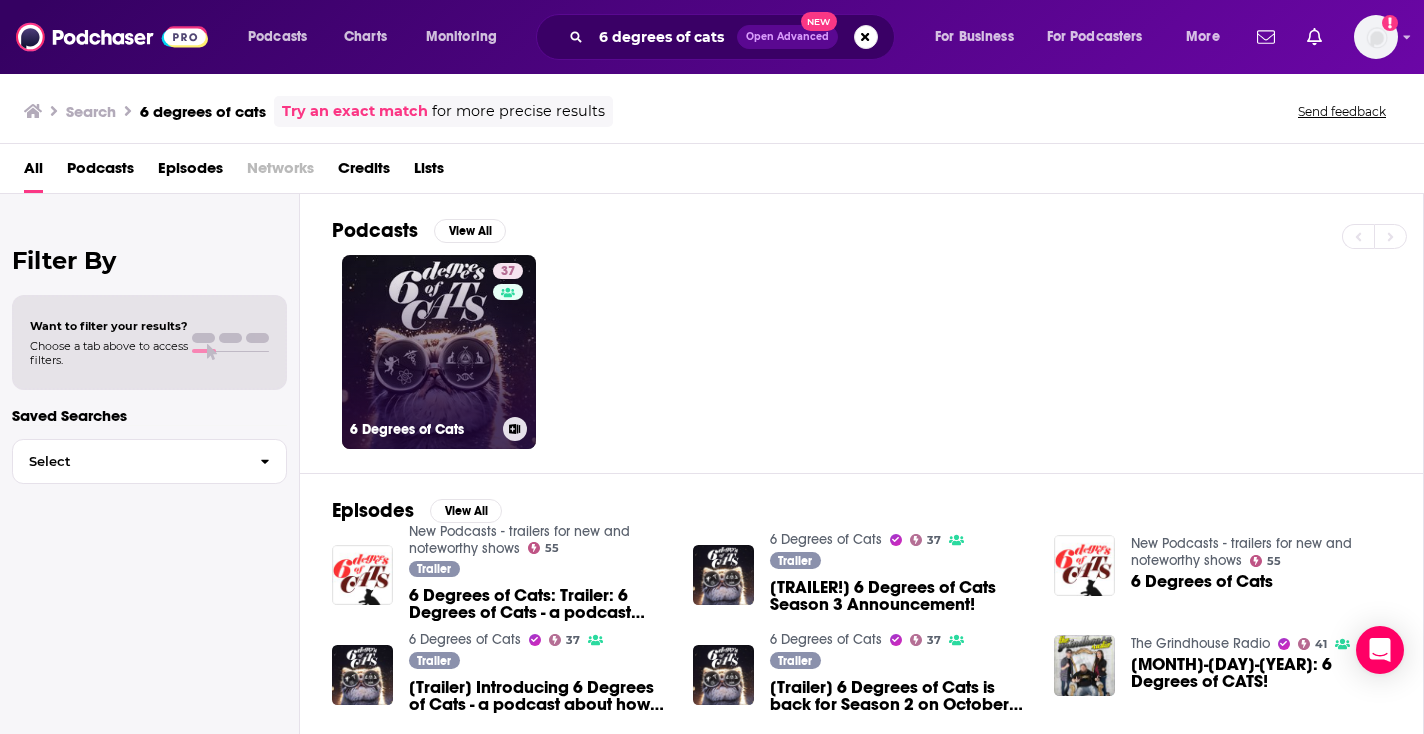 click on "37 6 Degrees of Cats" at bounding box center [439, 352] 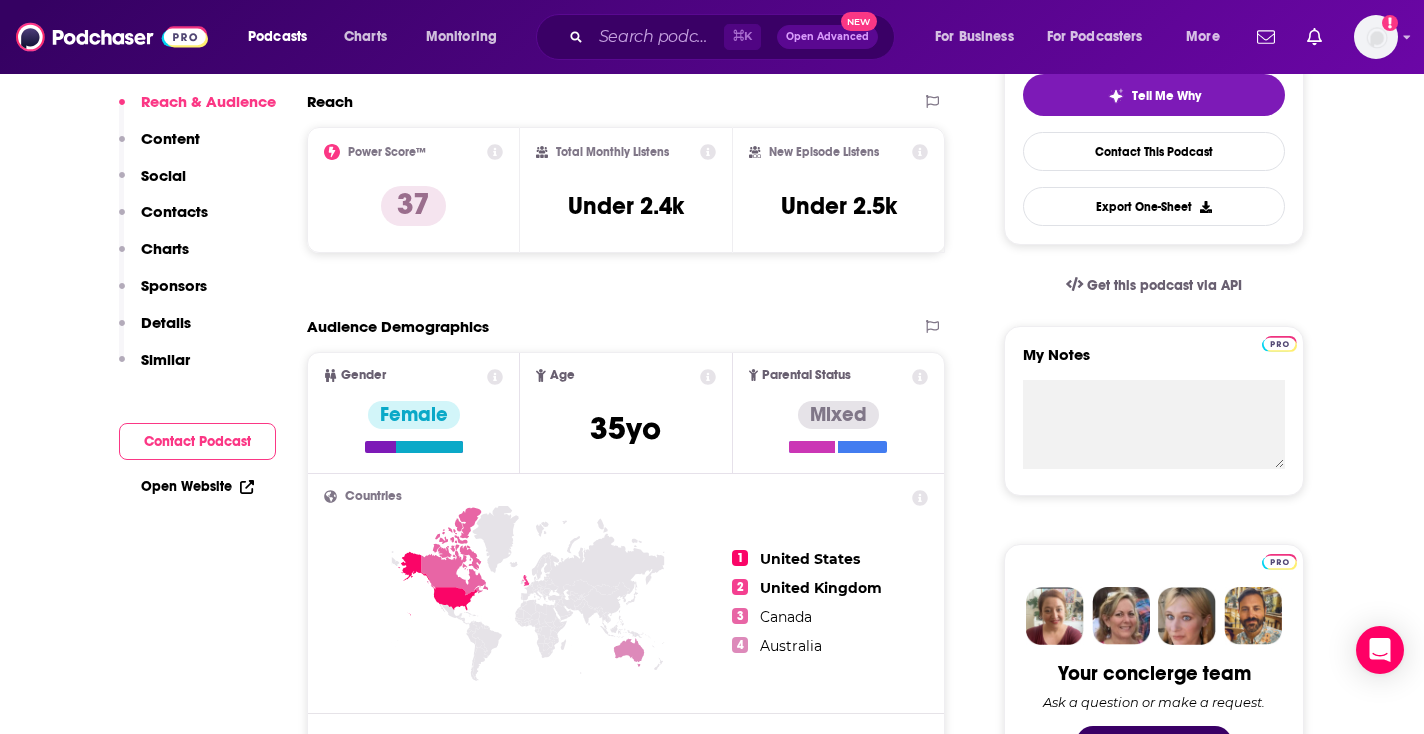 scroll, scrollTop: 0, scrollLeft: 0, axis: both 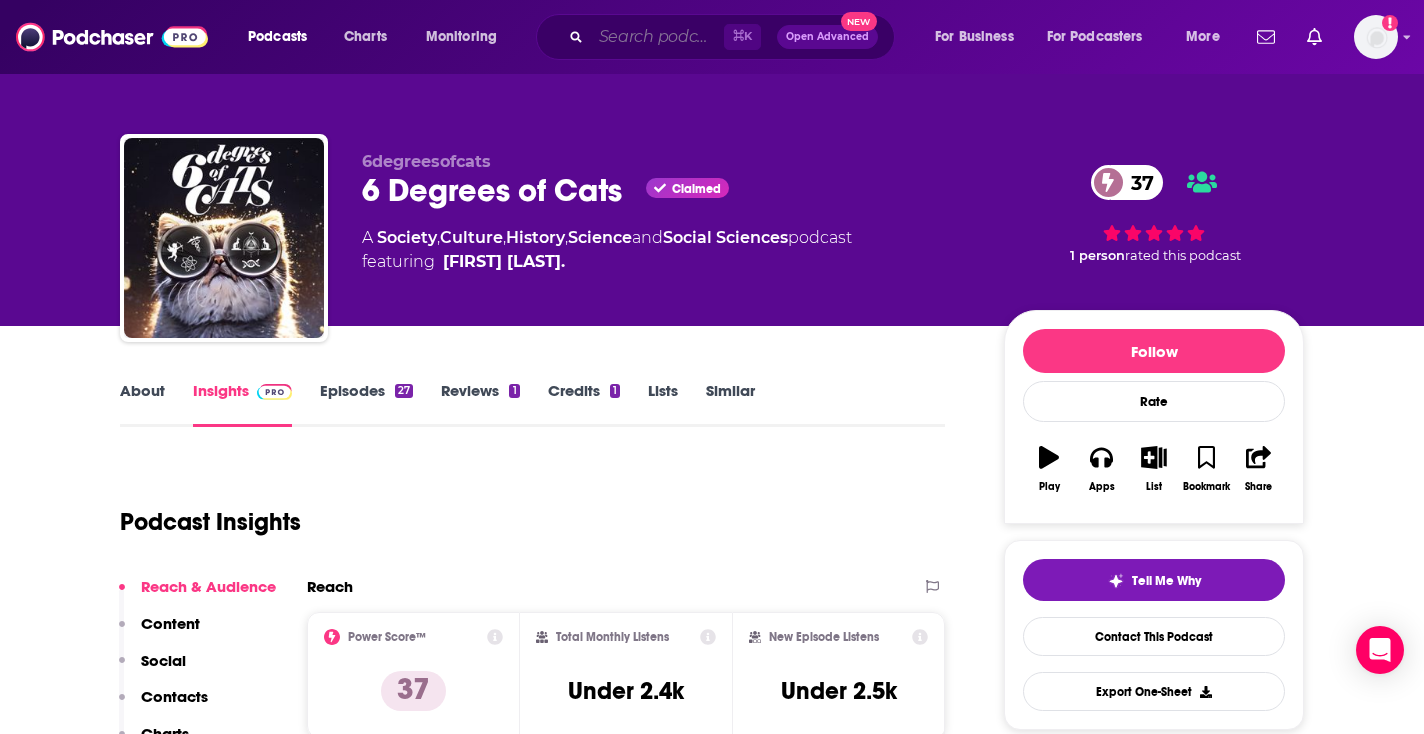 click at bounding box center [657, 37] 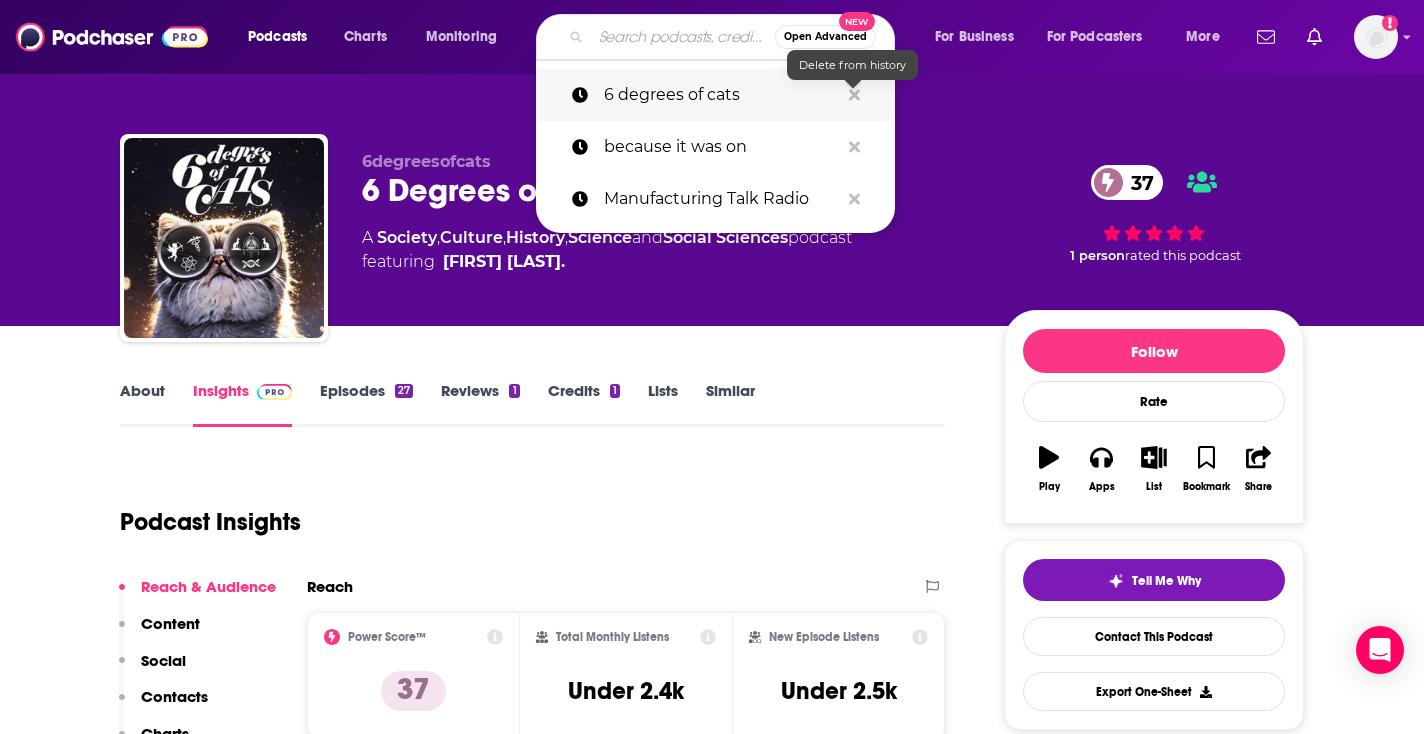 click 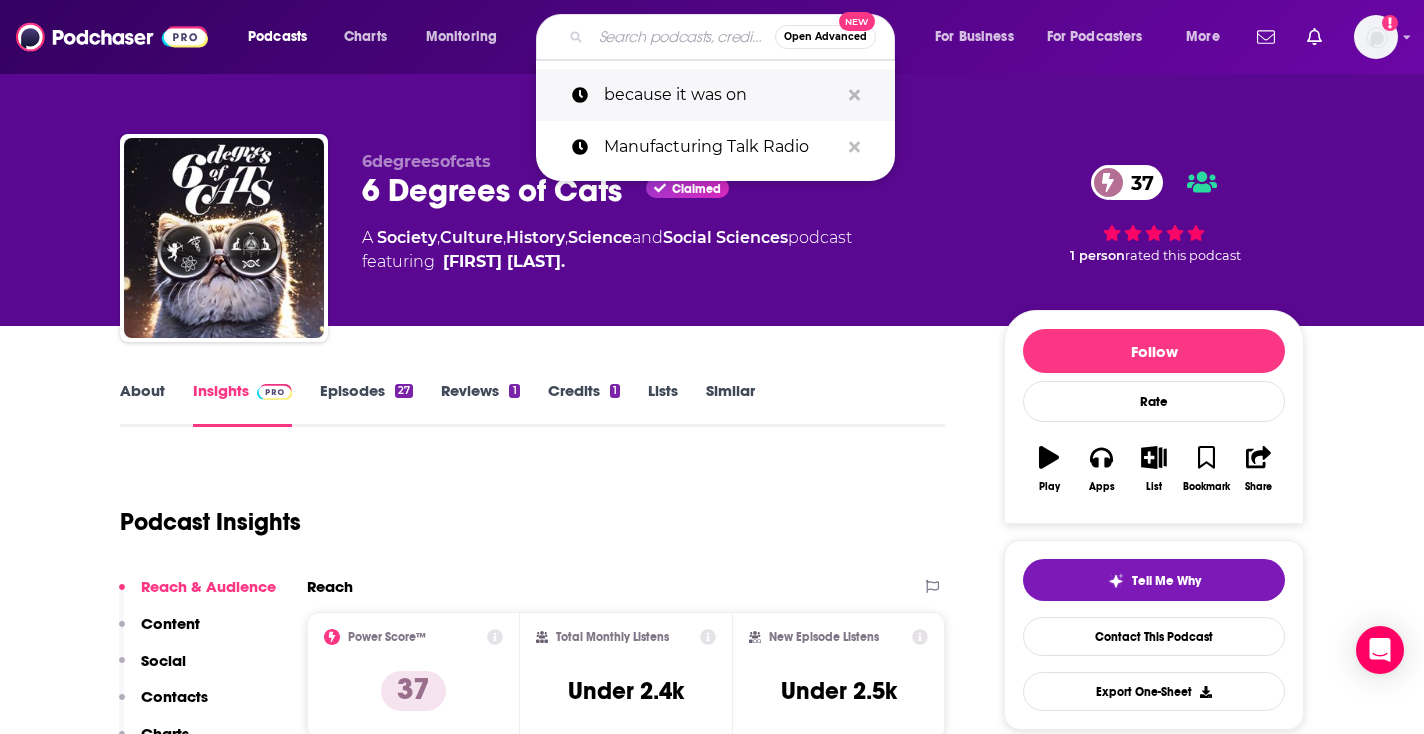 click on "because it was on" at bounding box center (721, 95) 